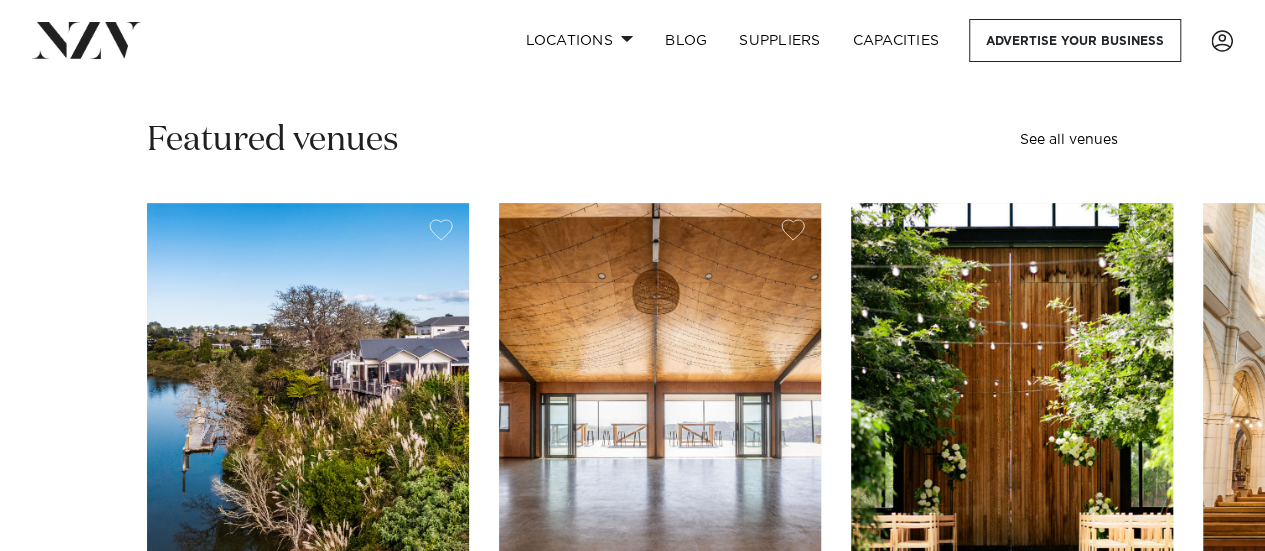 scroll, scrollTop: 0, scrollLeft: 0, axis: both 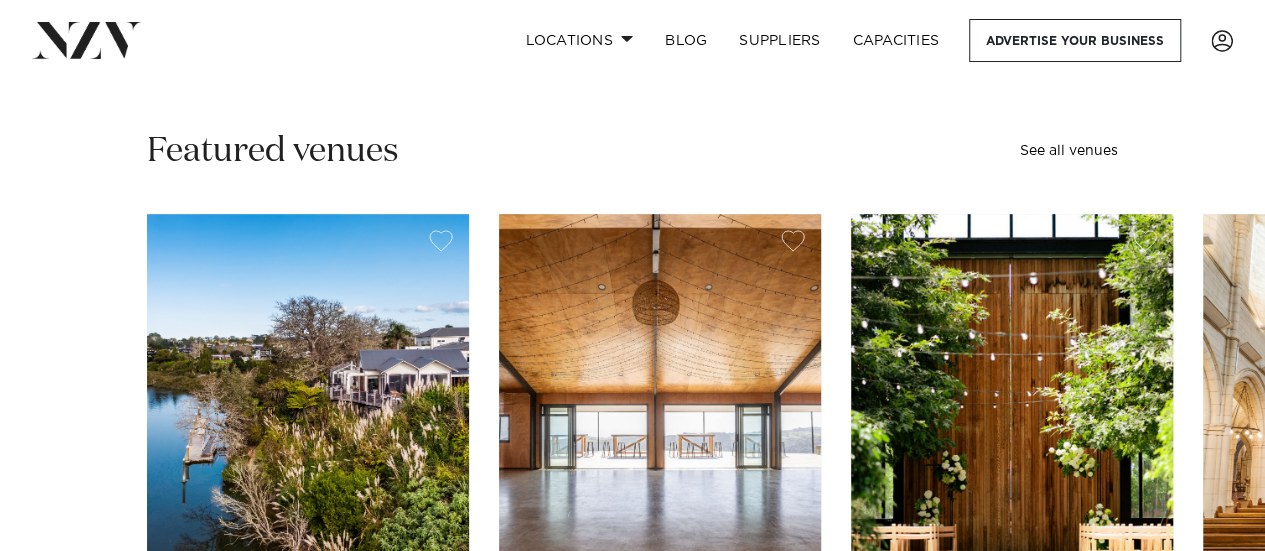 click on "Locations
[CITY]
[CITY]
[CITY]
[CITY]
[CITY]
[CITY]
[CITY]
[CITY]
[CITY]
[CITY]
[CITY]
[CITY]
[CITY]
[CITY]
[CITY]
[CITY]
[CITY]
[CITY]
[CITY]
[CITY]
[CITY]" at bounding box center [632, 3696] 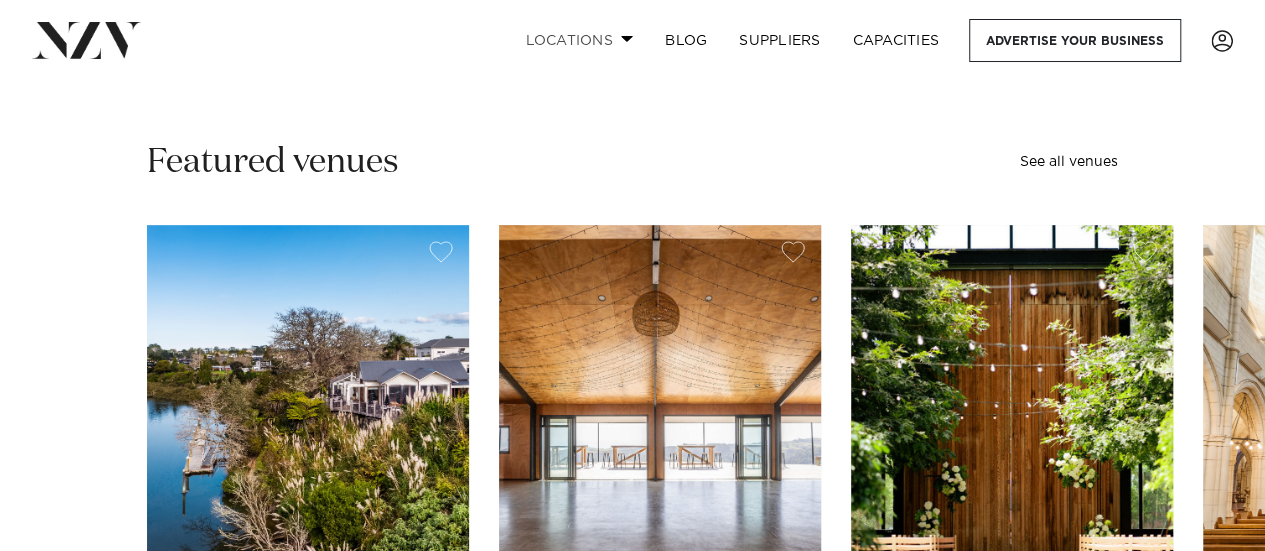 click on "Locations" at bounding box center (579, 40) 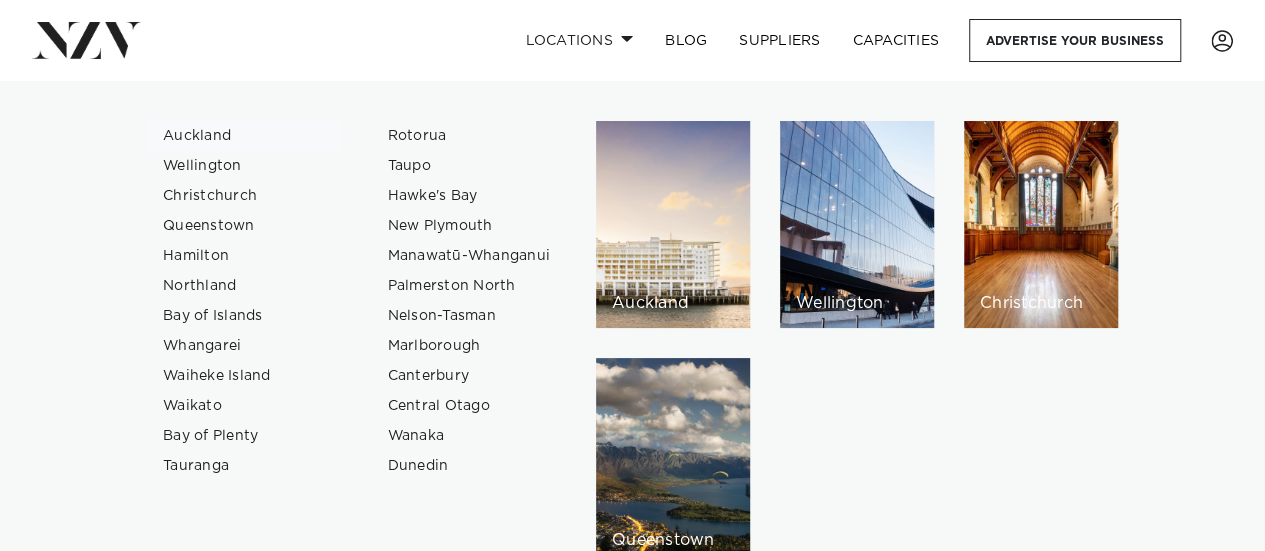 click on "Auckland" at bounding box center [244, 136] 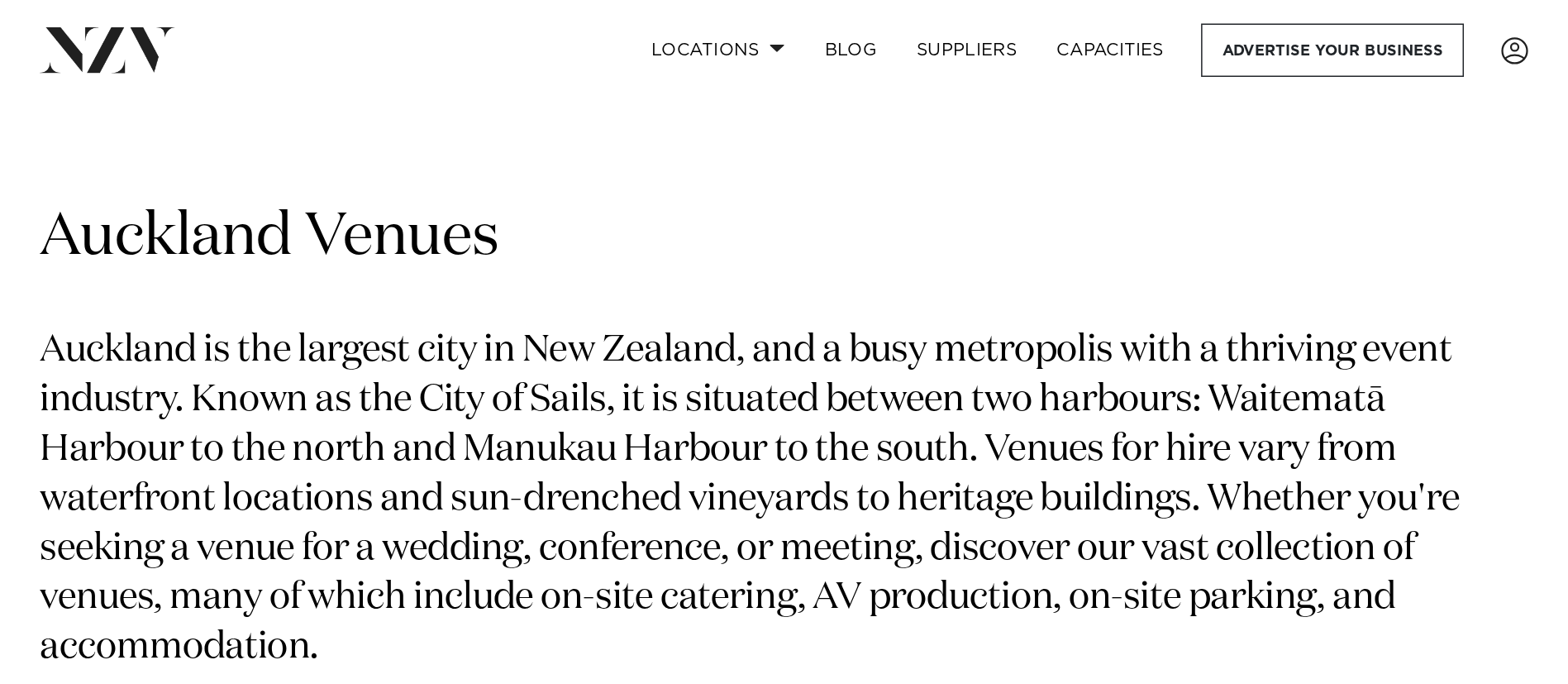 scroll, scrollTop: 0, scrollLeft: 0, axis: both 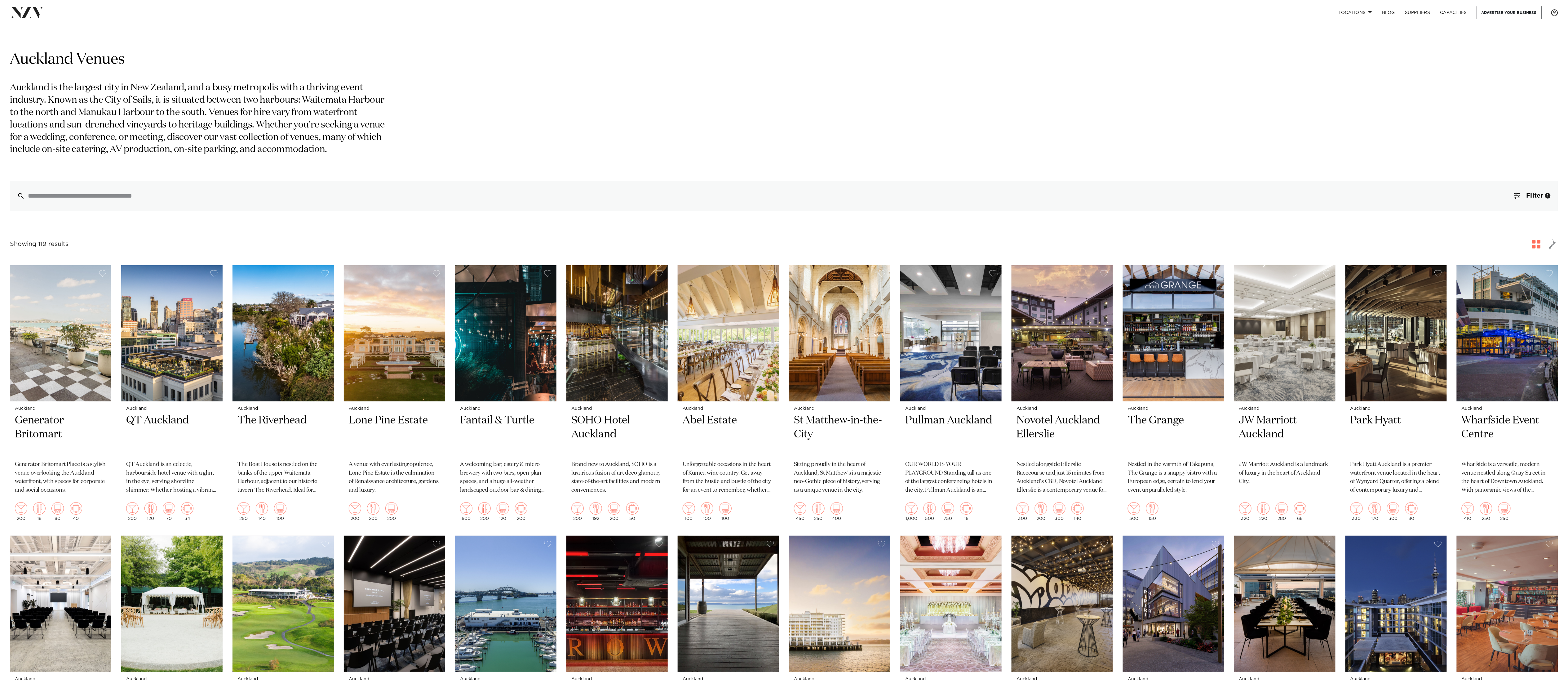 click on "Auckland Venues" at bounding box center [784, 60] 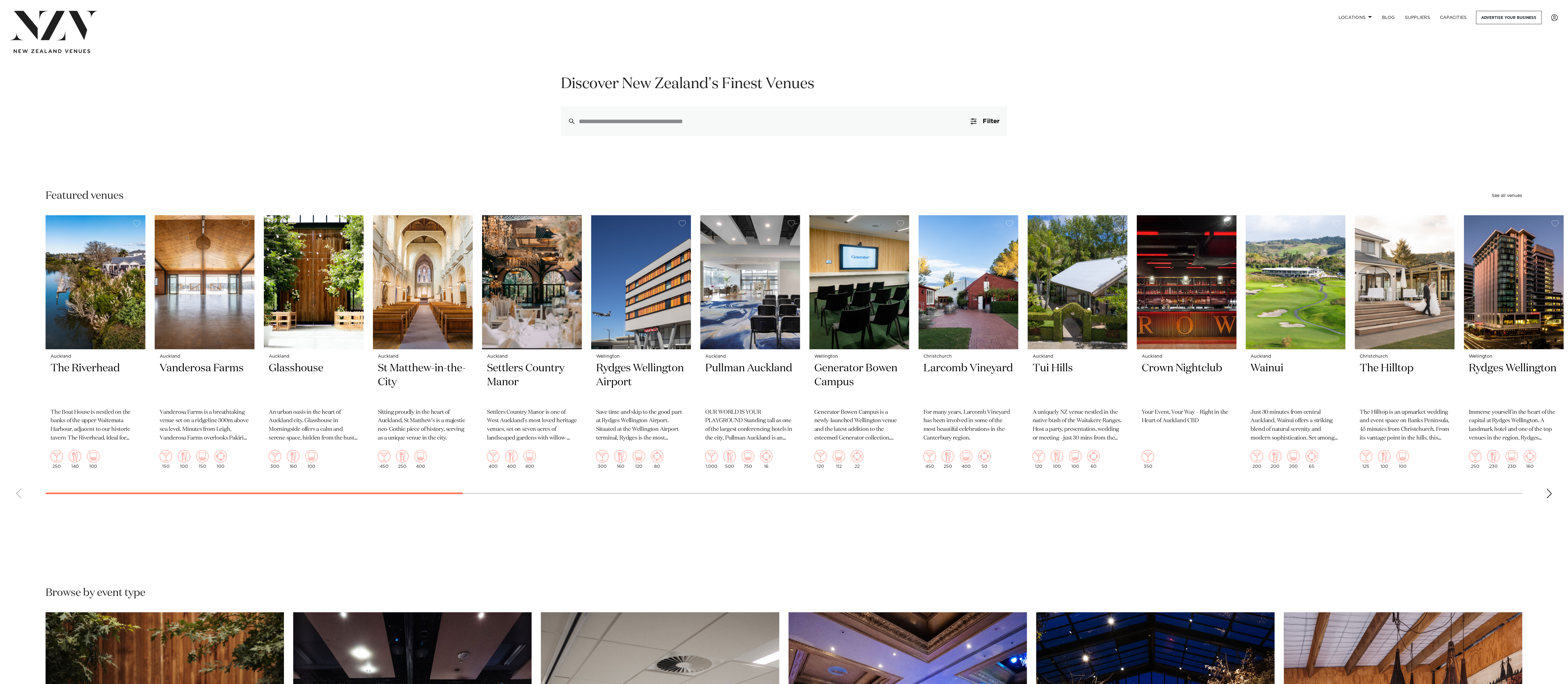 click at bounding box center [54, 25] 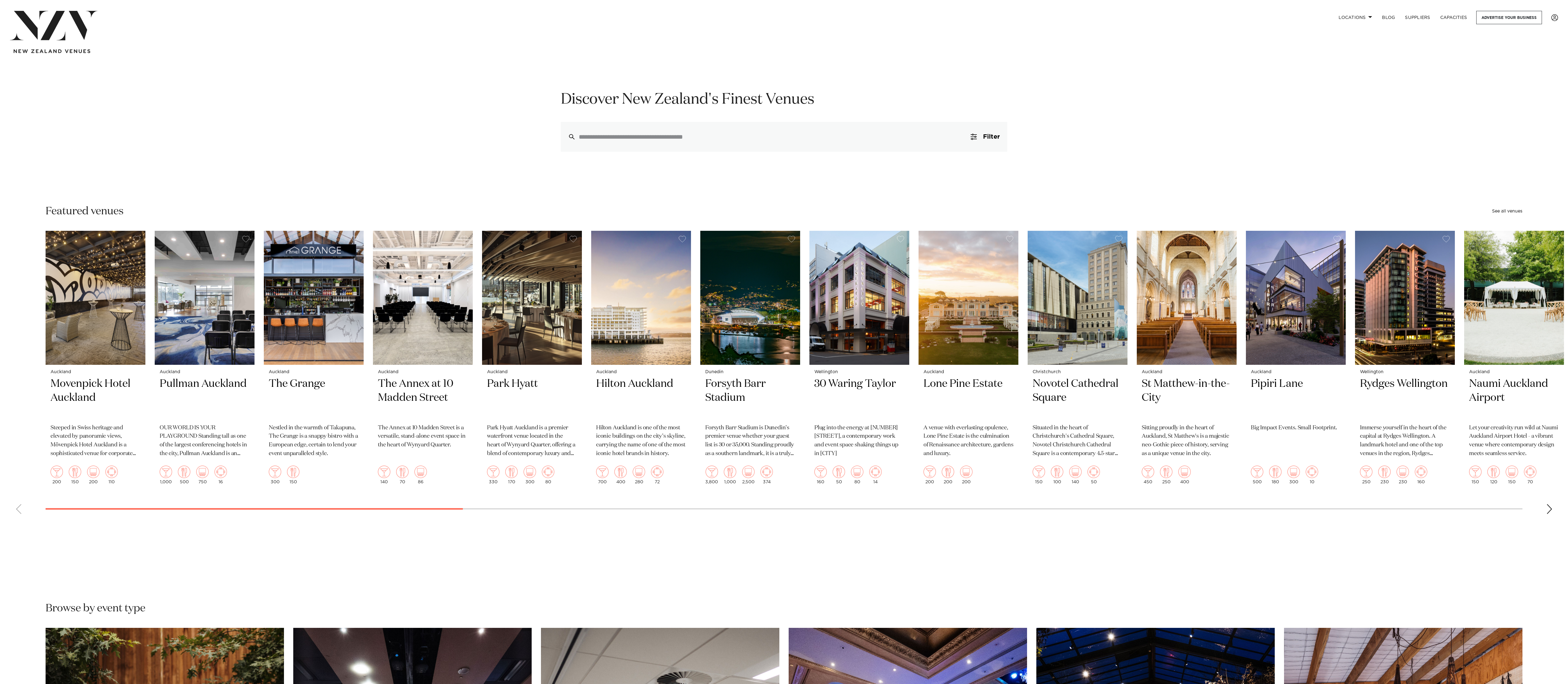 scroll, scrollTop: 0, scrollLeft: 0, axis: both 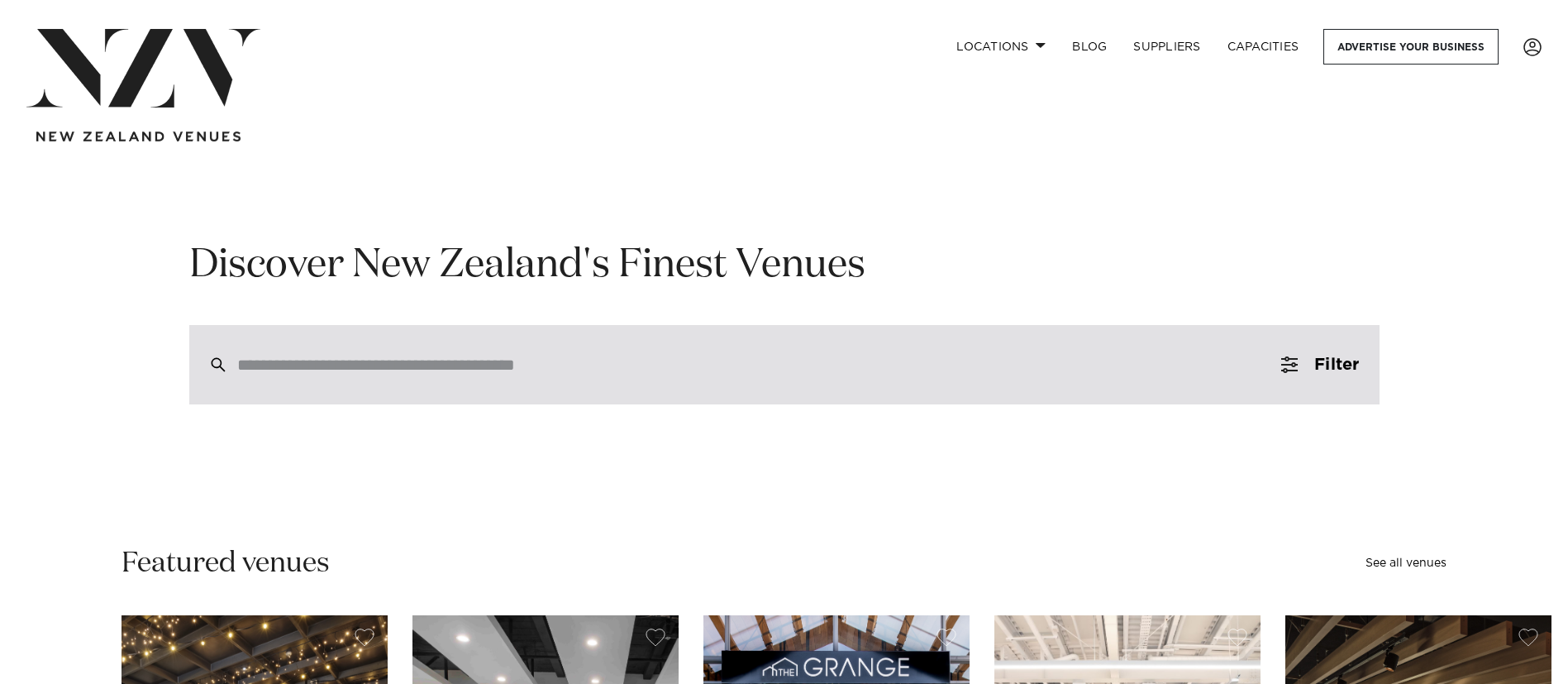 click at bounding box center (749, 365) 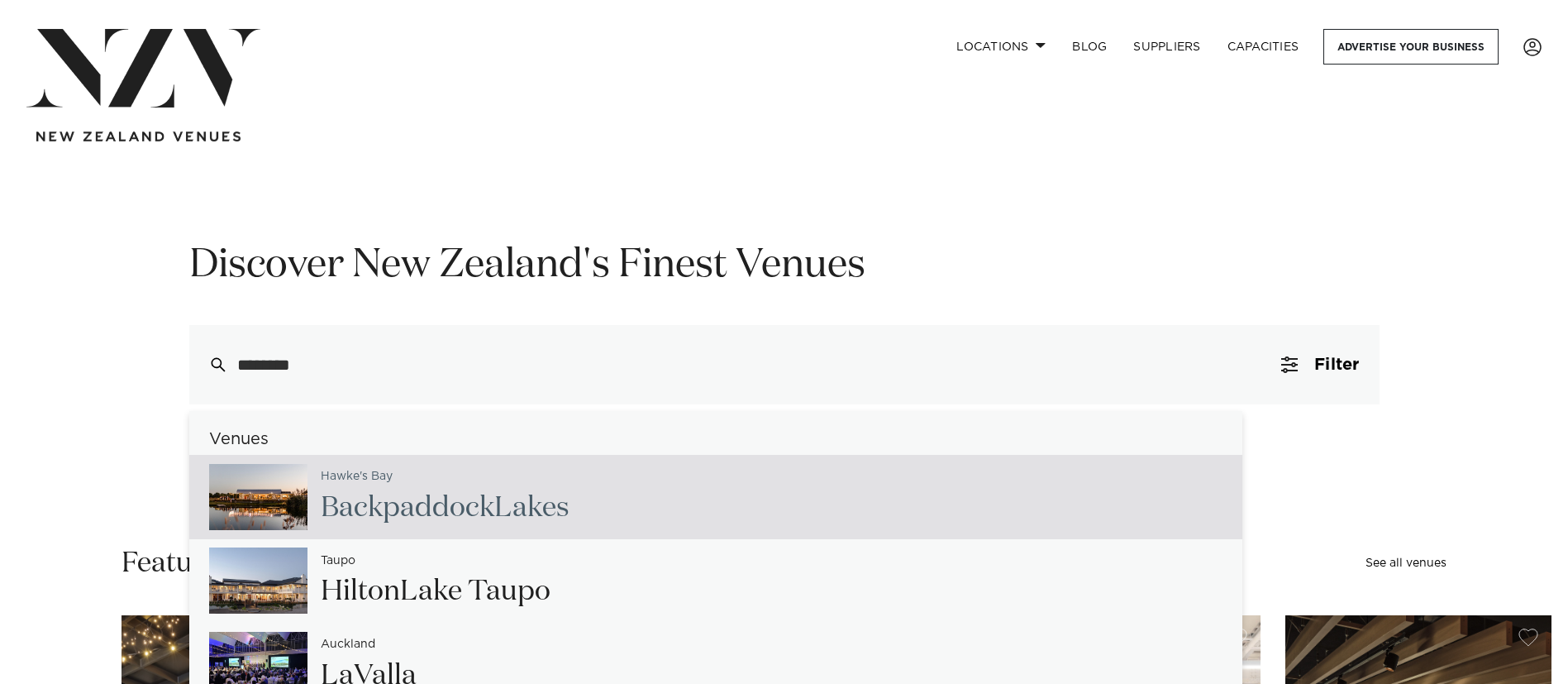 type on "********" 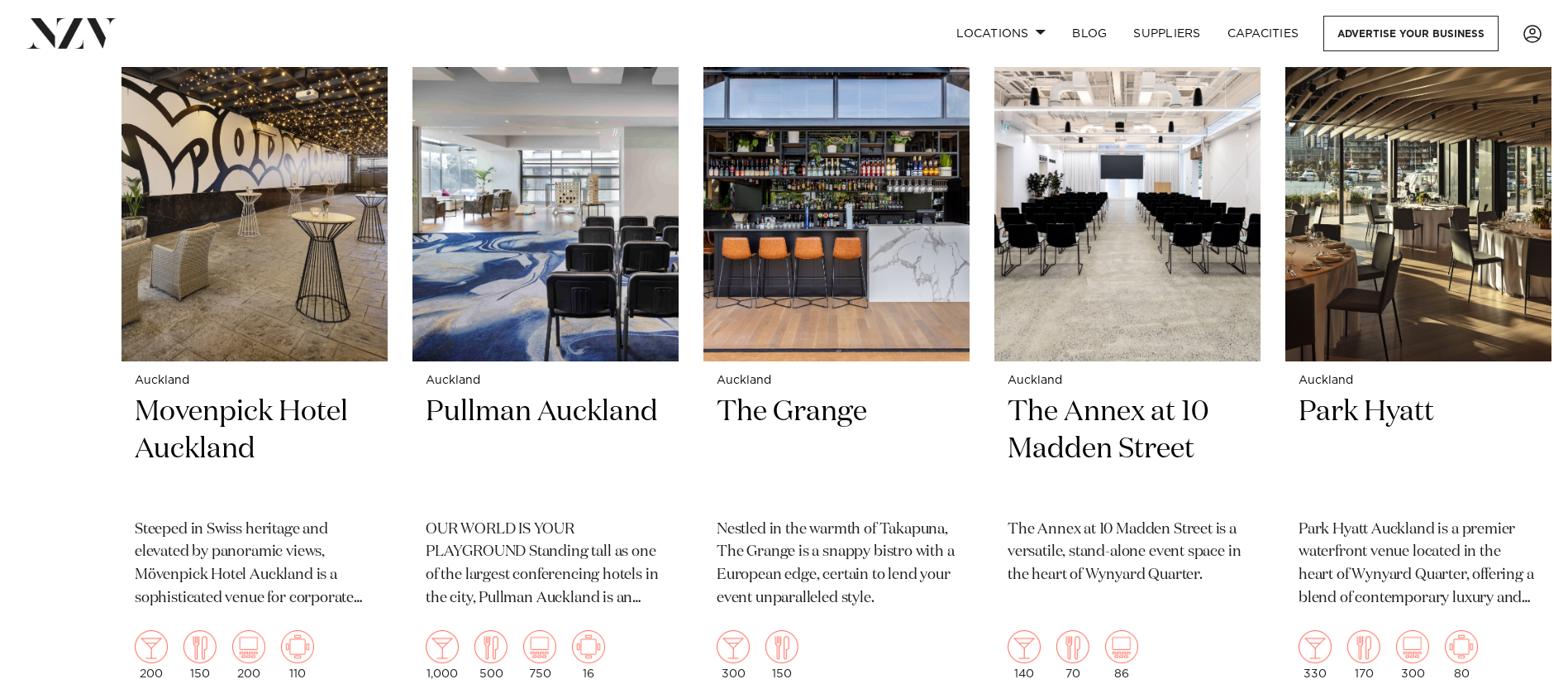 scroll, scrollTop: 72, scrollLeft: 0, axis: vertical 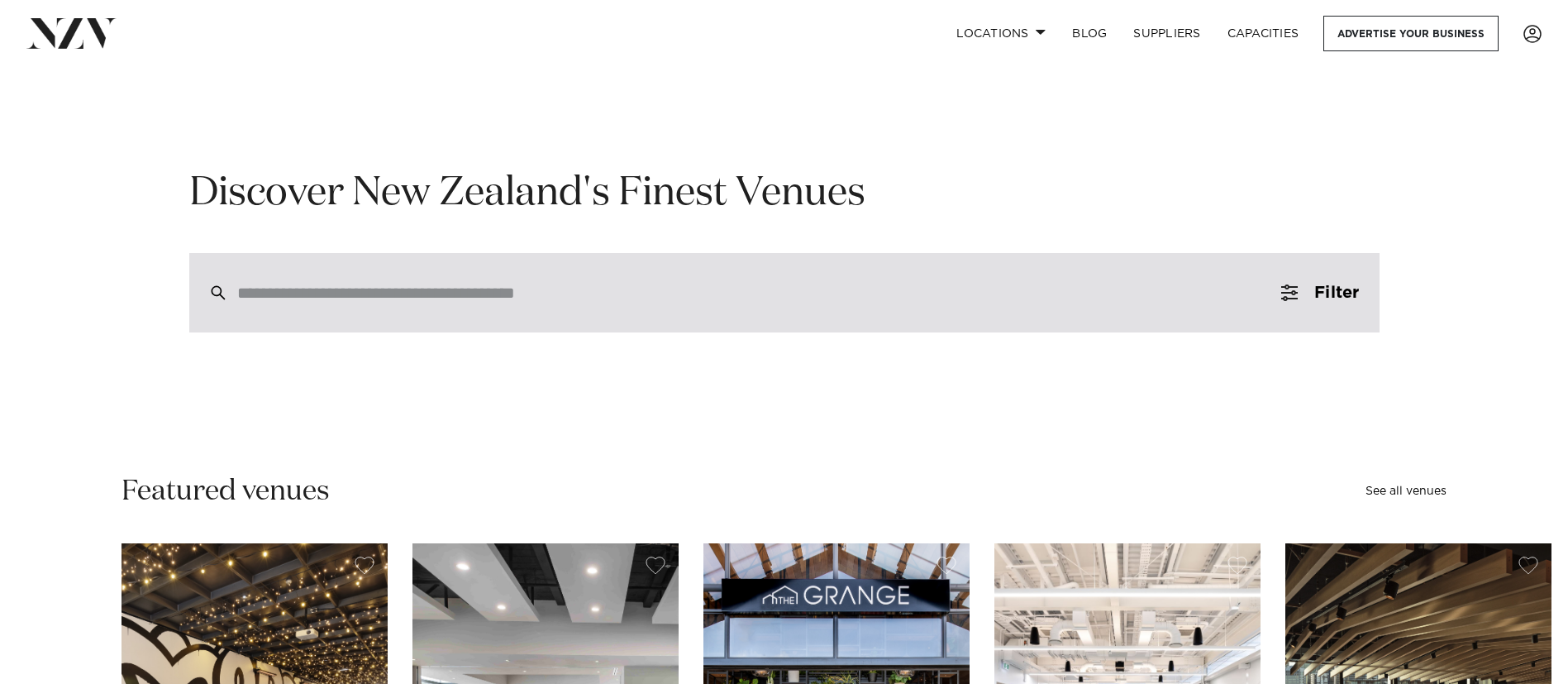 click at bounding box center (784, 293) 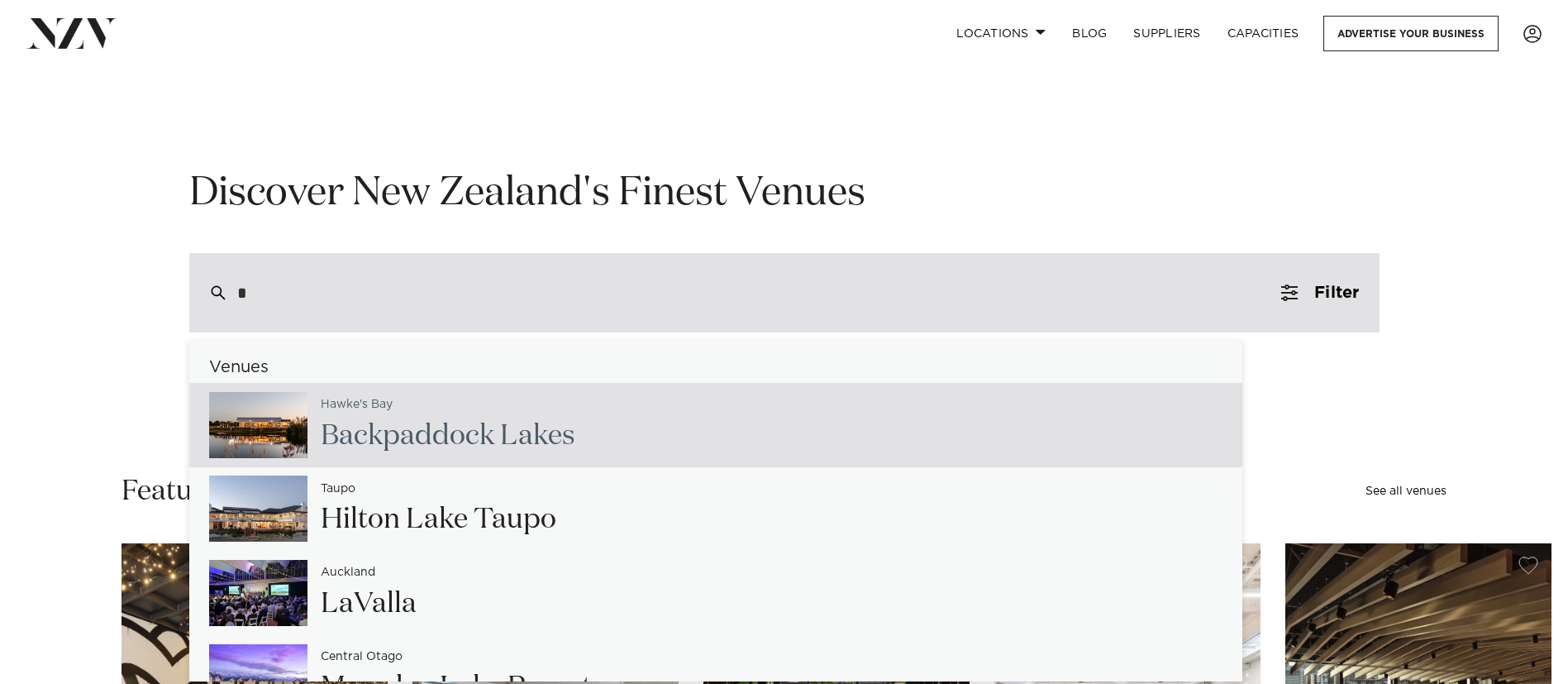 type on "**" 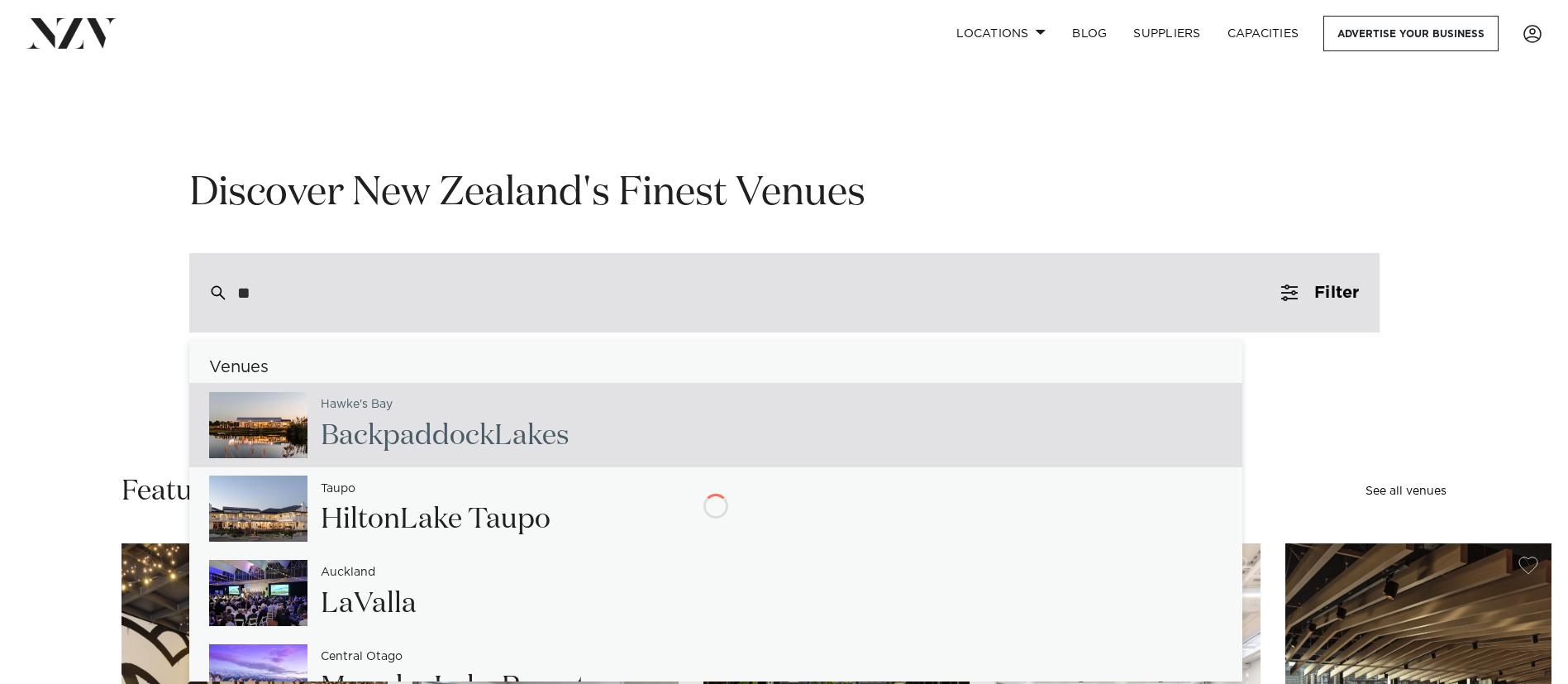 type on "**********" 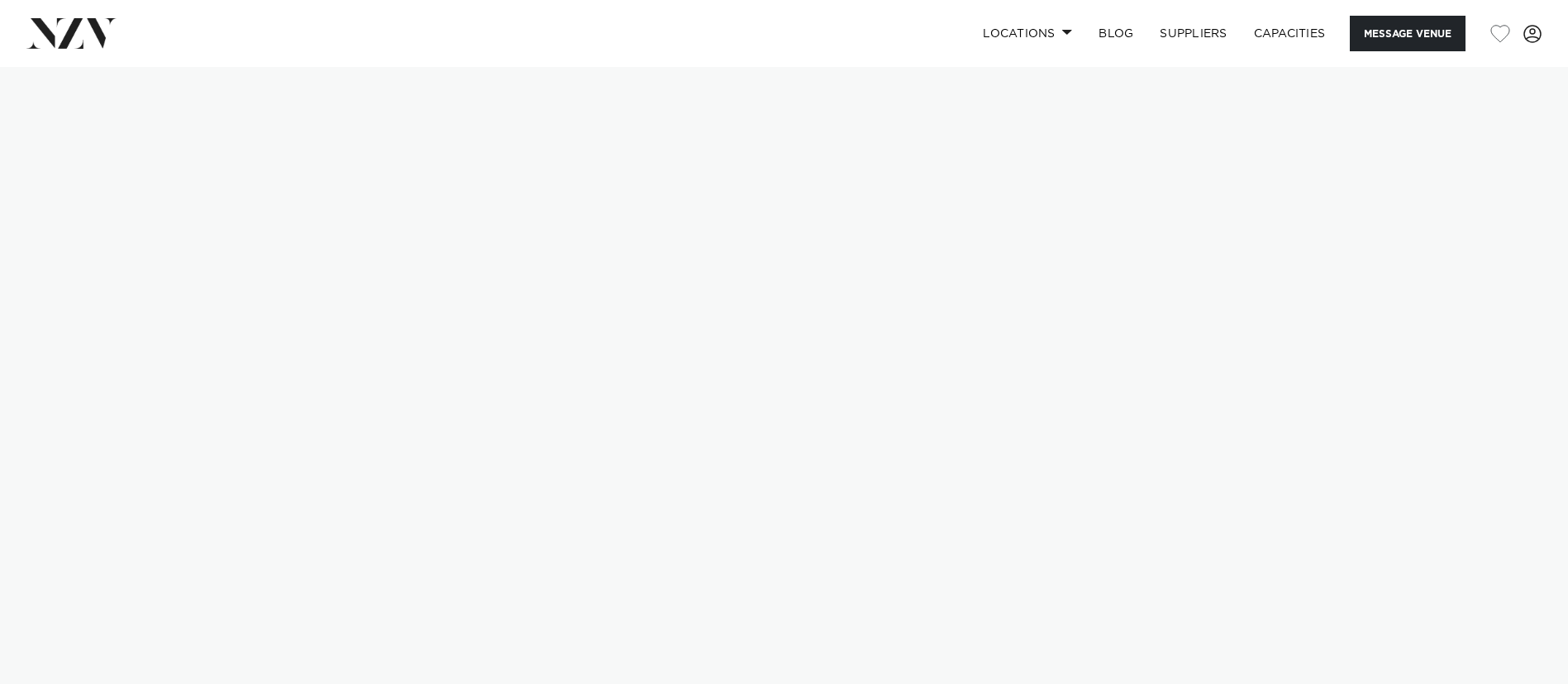 scroll, scrollTop: 0, scrollLeft: 0, axis: both 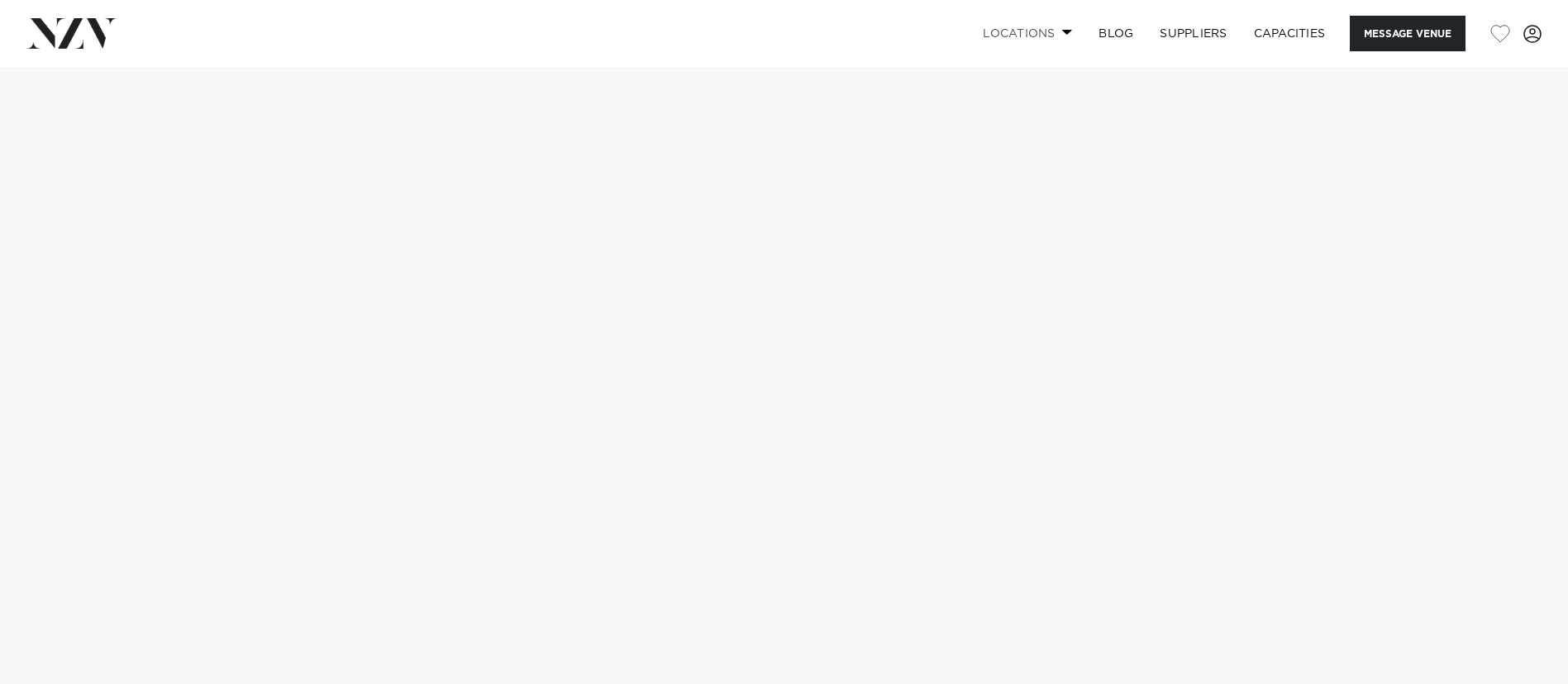 click on "Locations" at bounding box center [1027, 33] 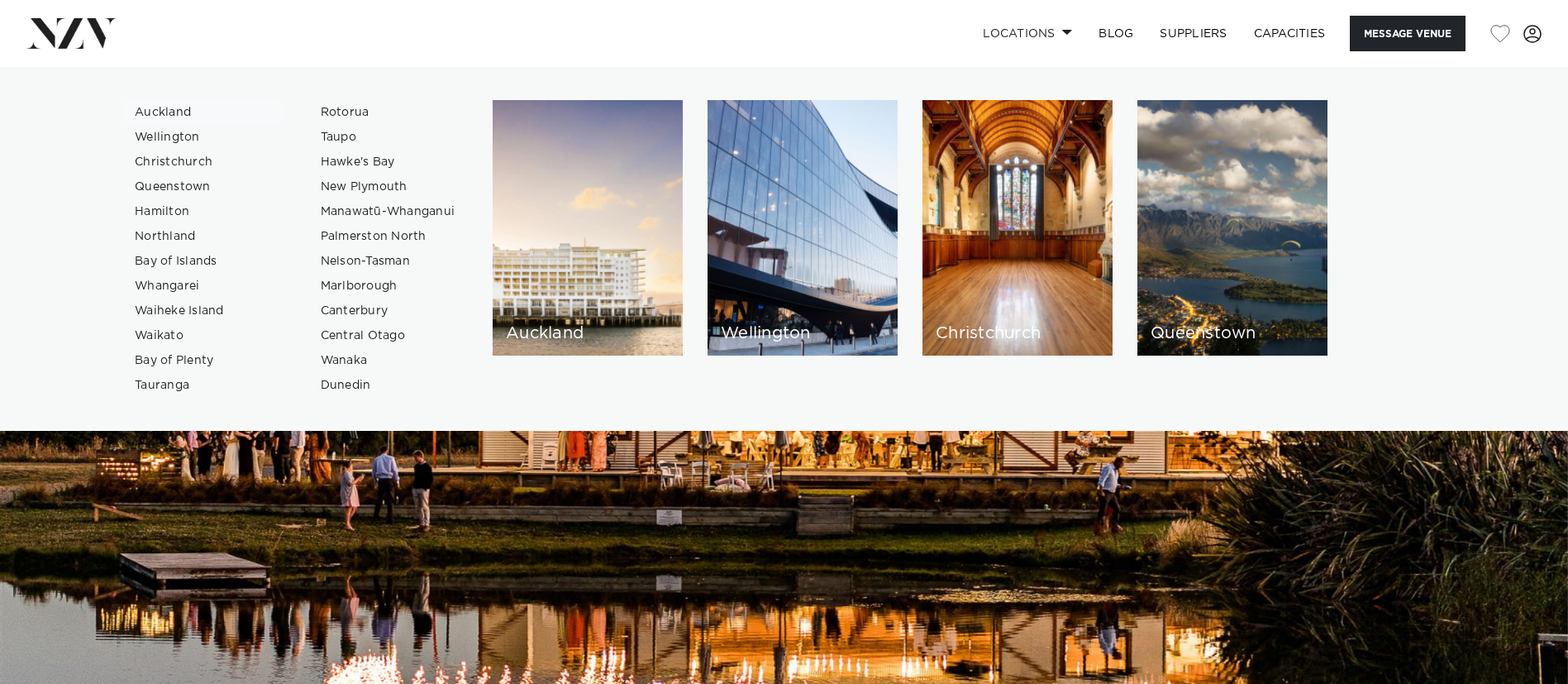 click on "Auckland" at bounding box center [202, 112] 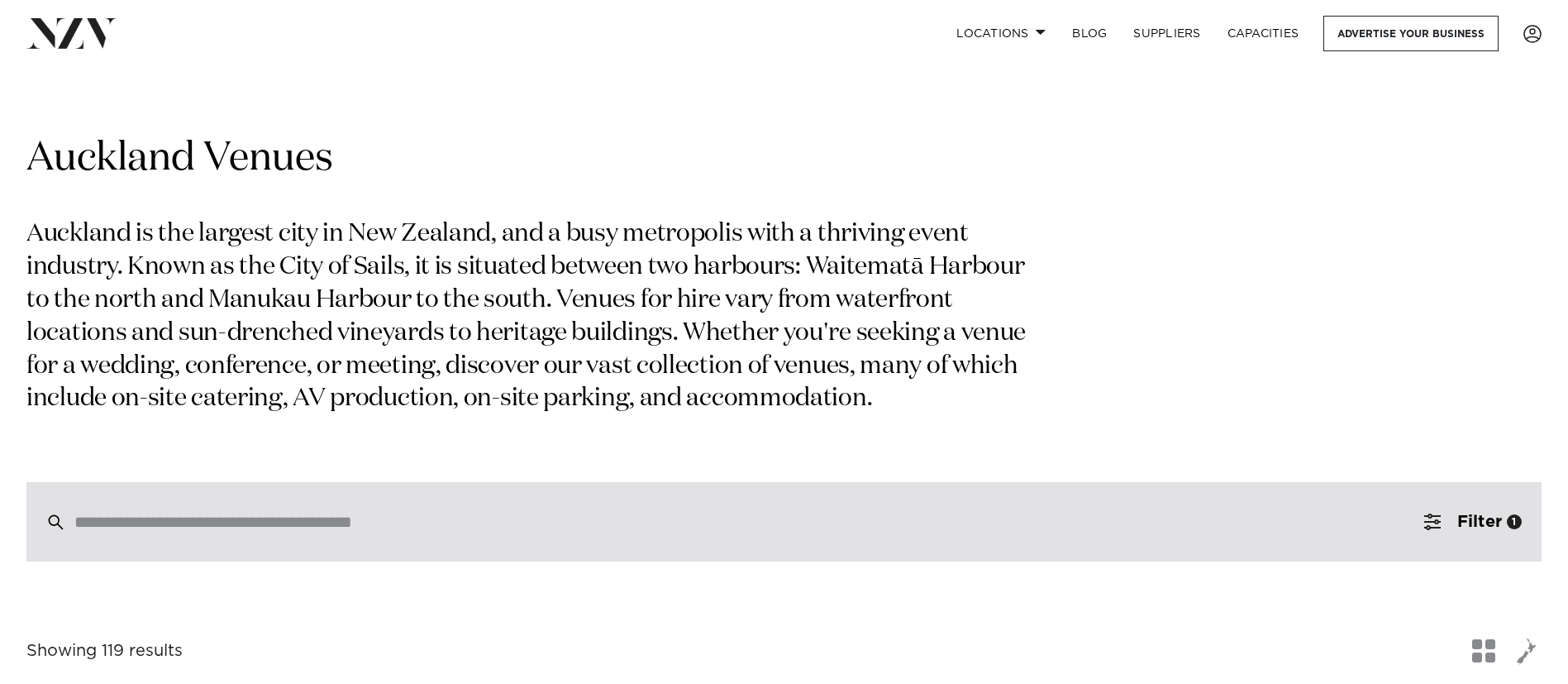 scroll, scrollTop: 0, scrollLeft: 0, axis: both 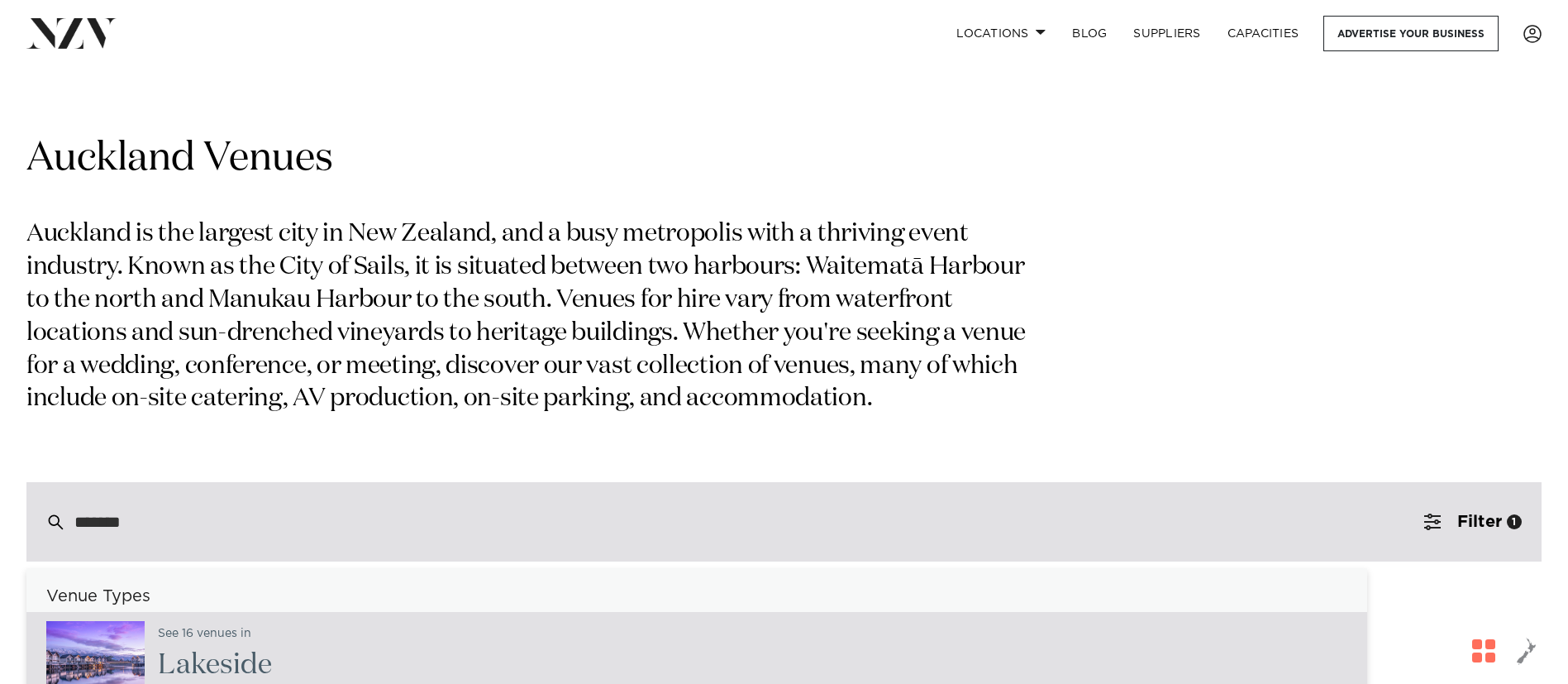 type on "********" 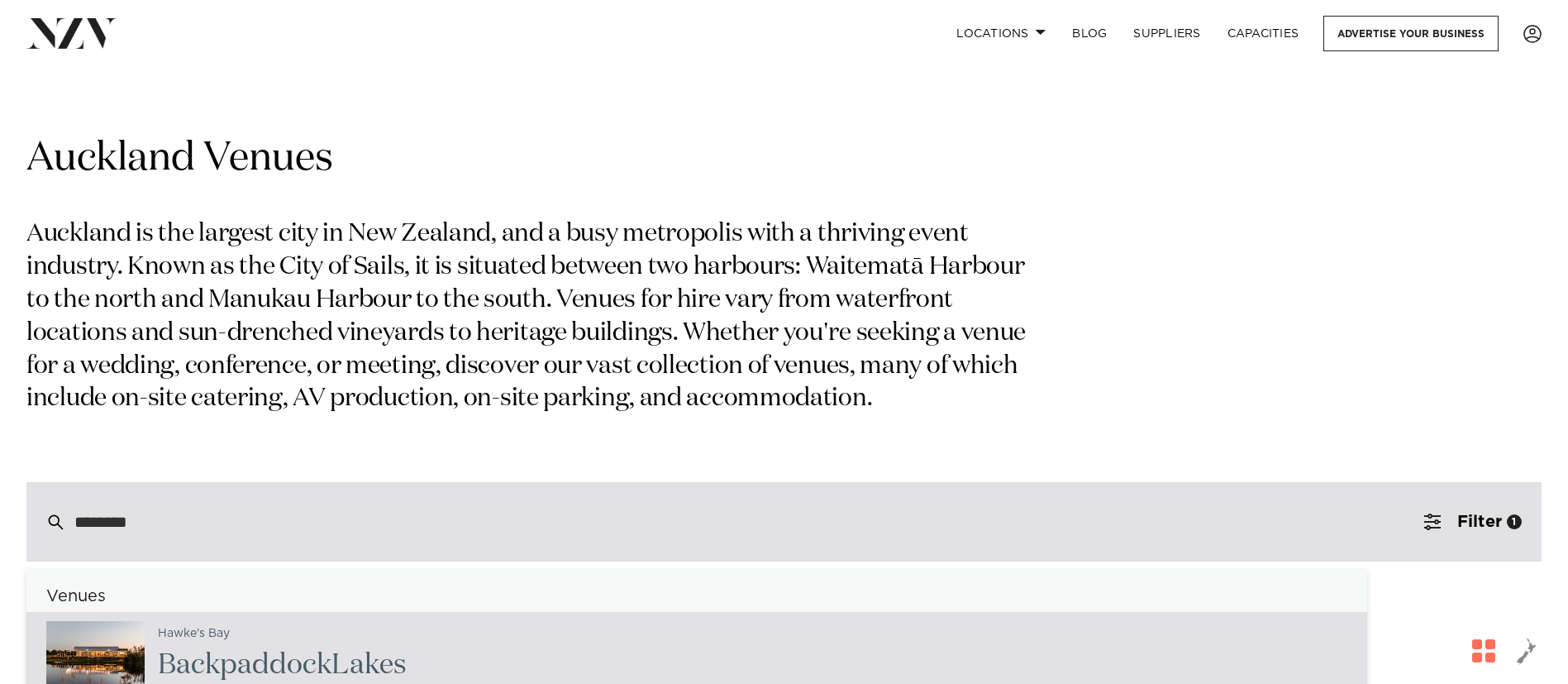 type on "**********" 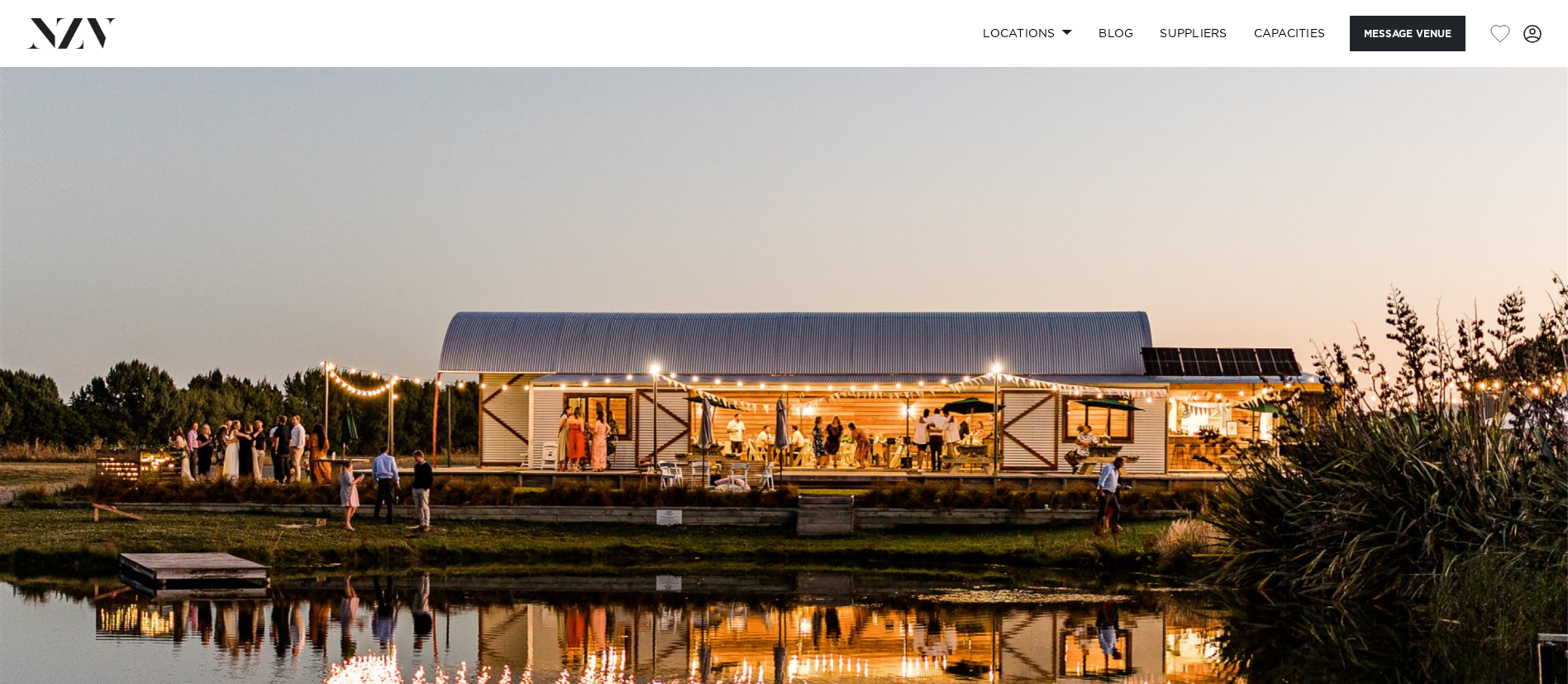 scroll, scrollTop: 0, scrollLeft: 0, axis: both 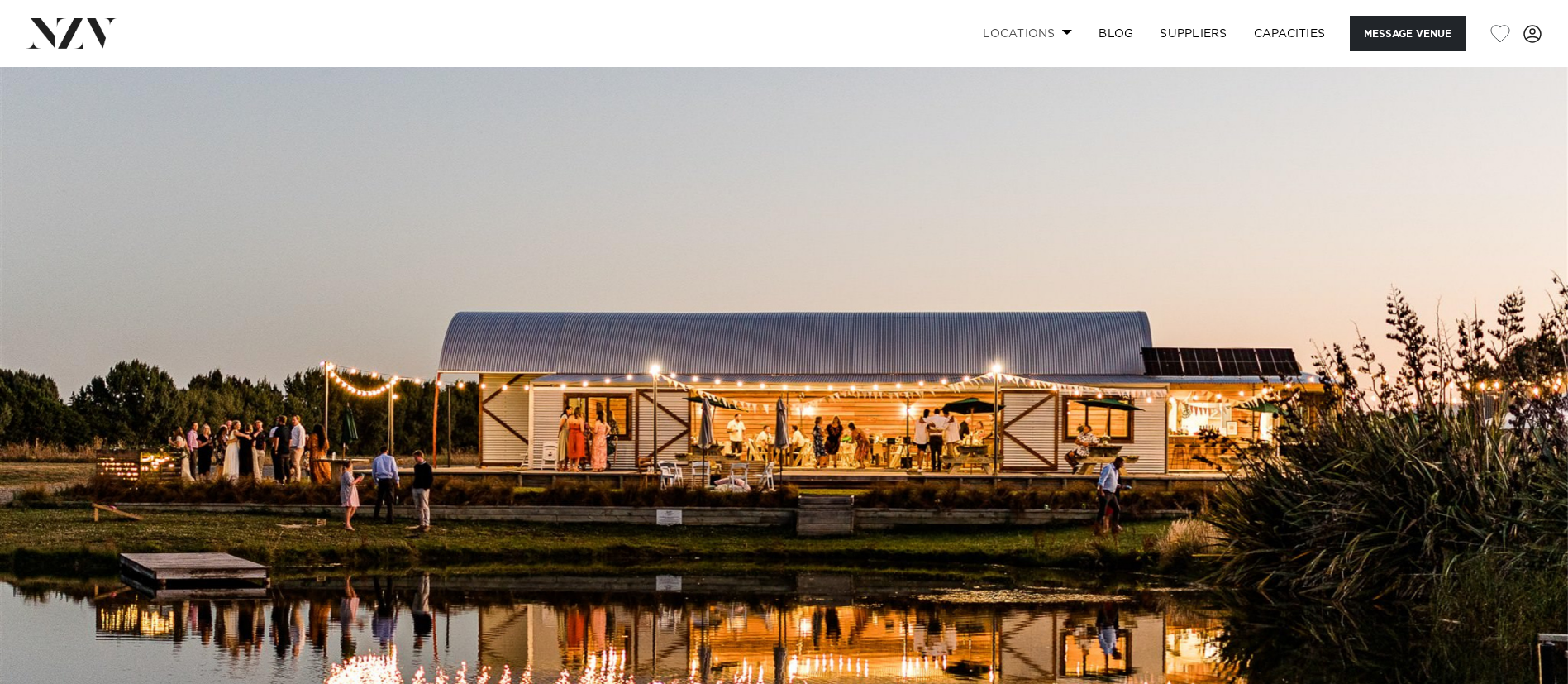 click on "Locations" at bounding box center (1027, 33) 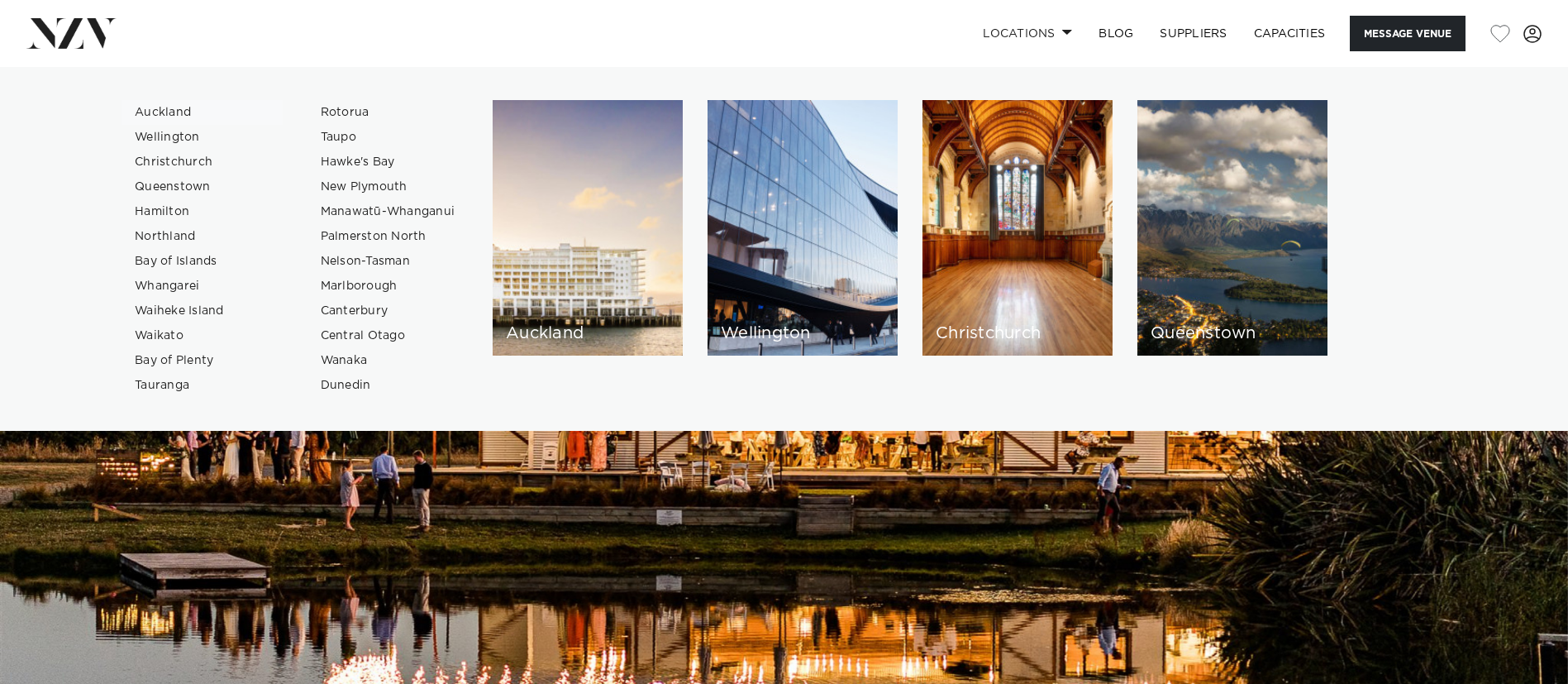 click on "Auckland" at bounding box center [202, 112] 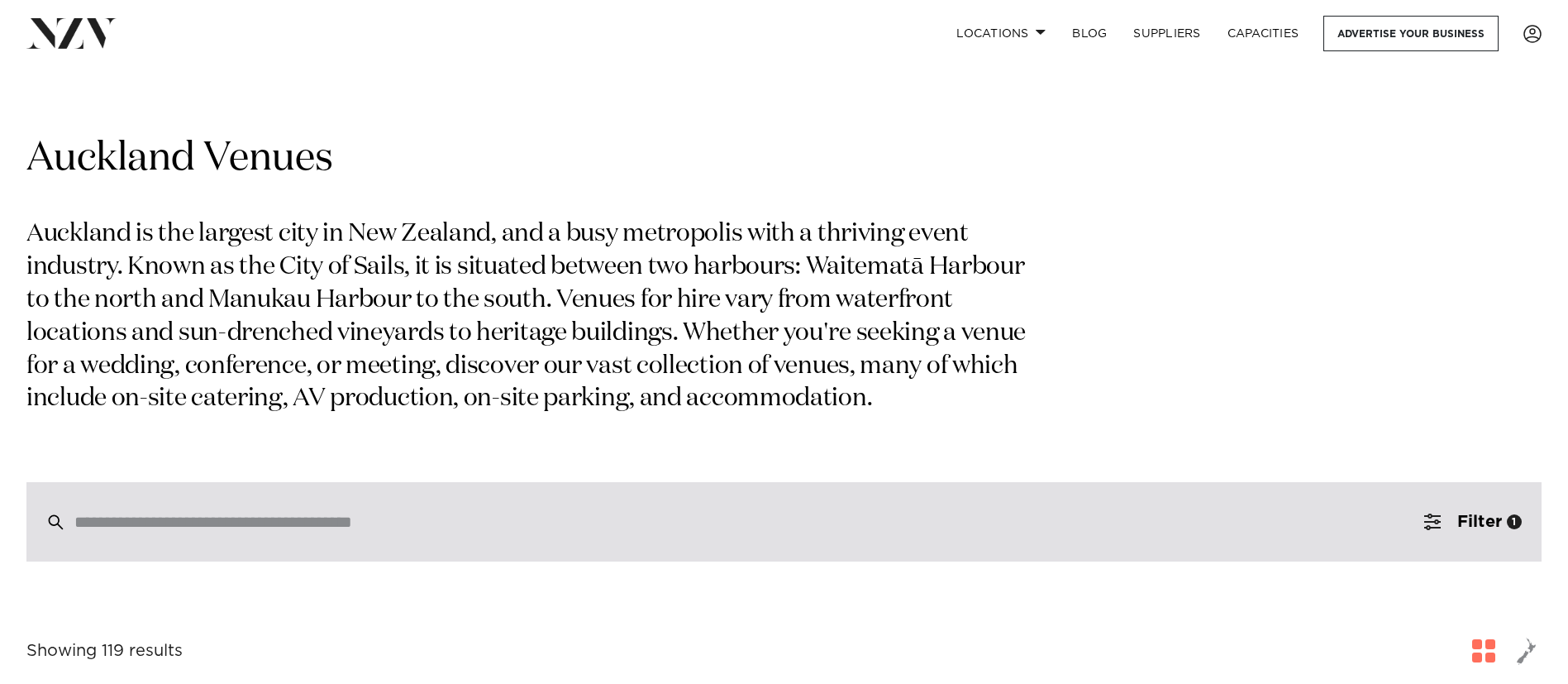 scroll, scrollTop: 0, scrollLeft: 0, axis: both 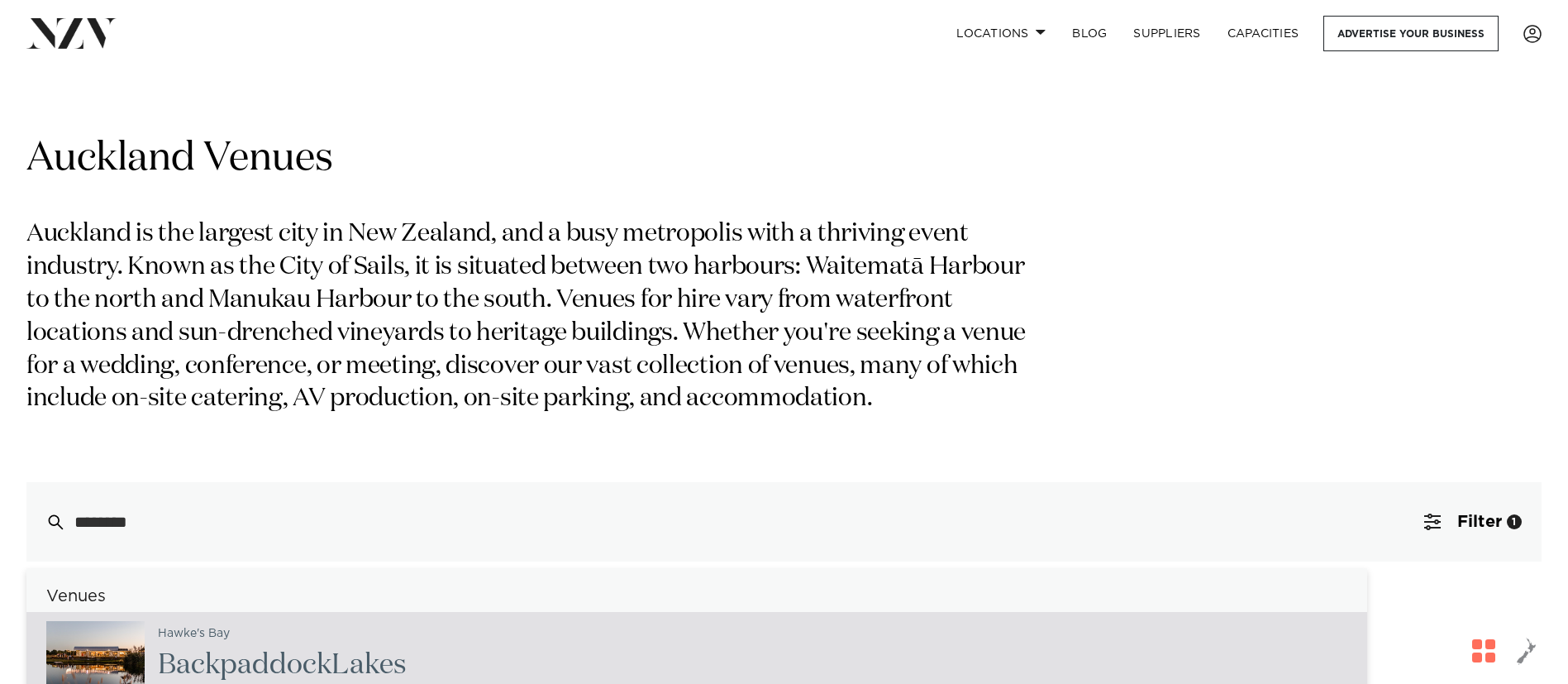 type on "********" 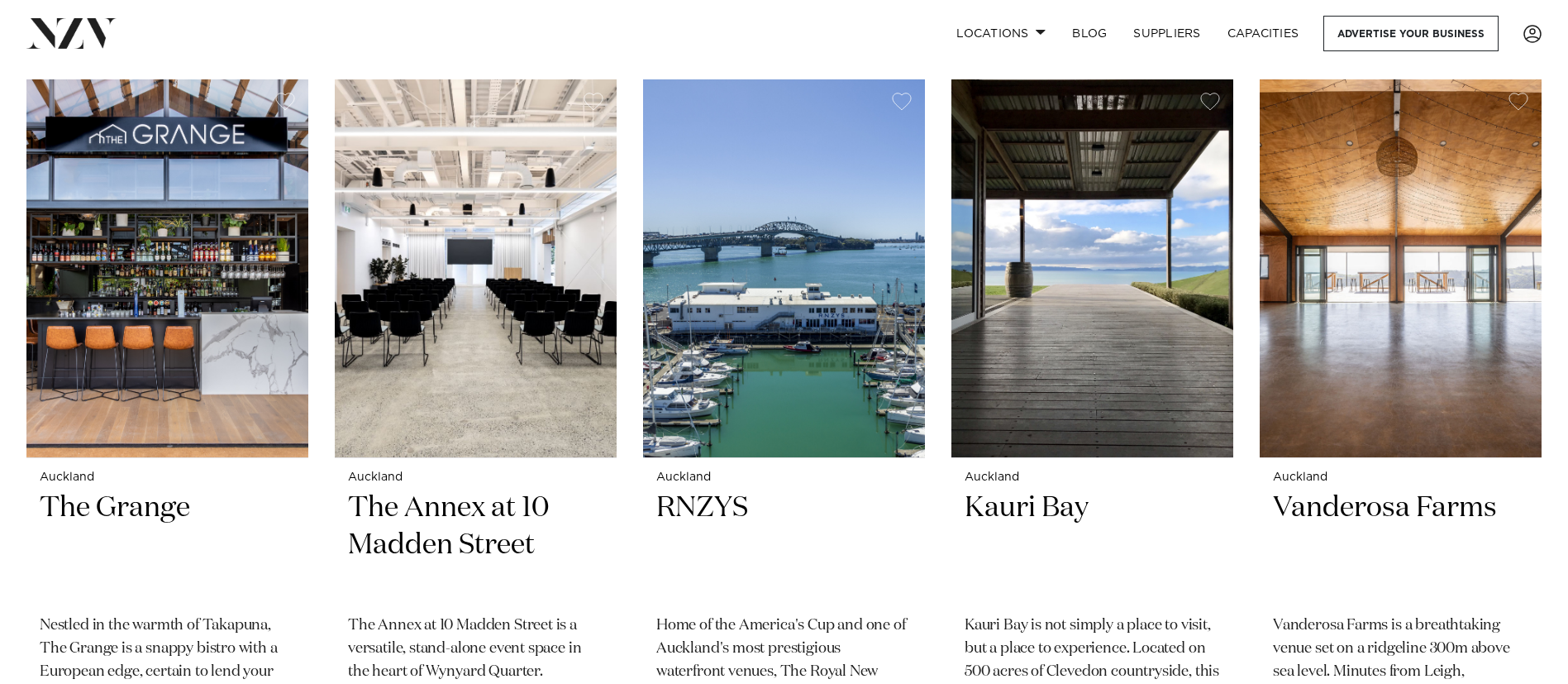 scroll, scrollTop: 4348, scrollLeft: 0, axis: vertical 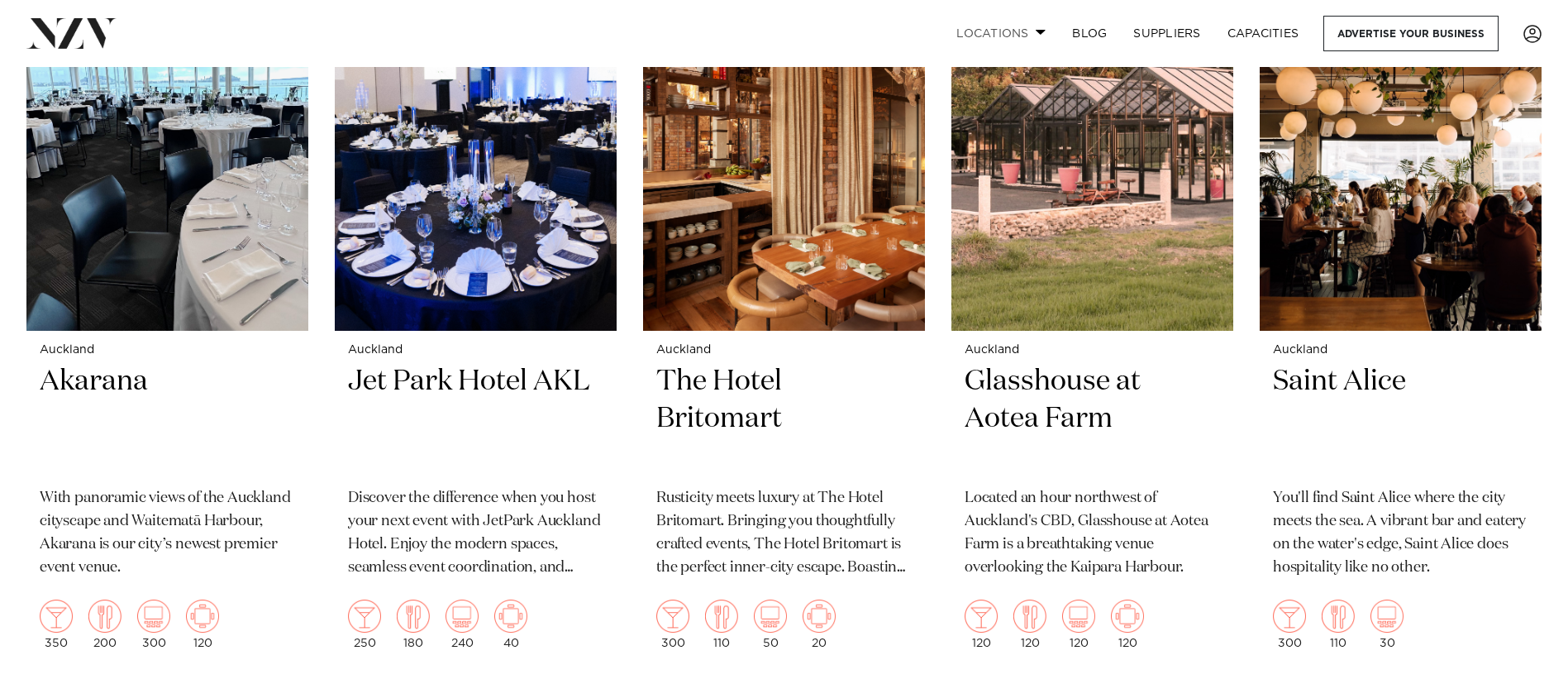 click on "Locations" at bounding box center (1001, 33) 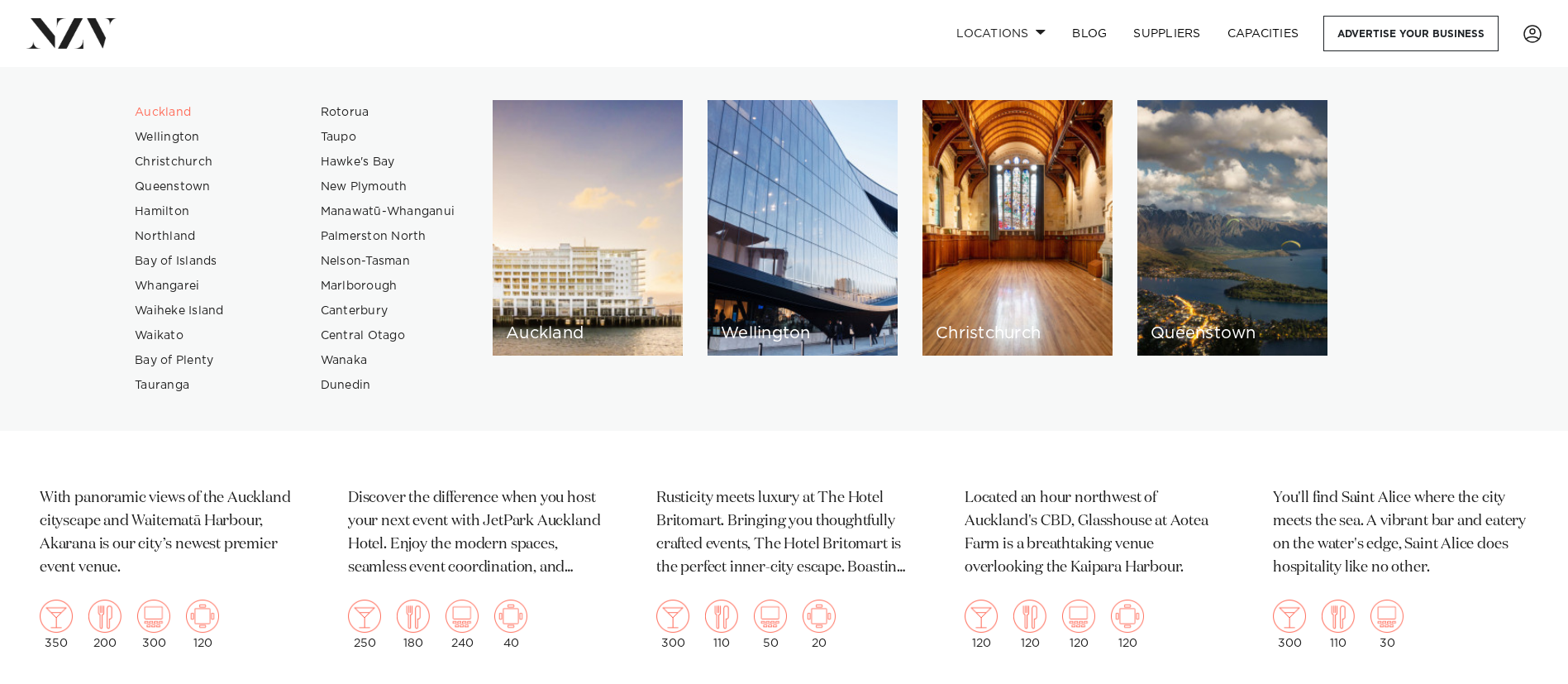 click at bounding box center [71, 33] 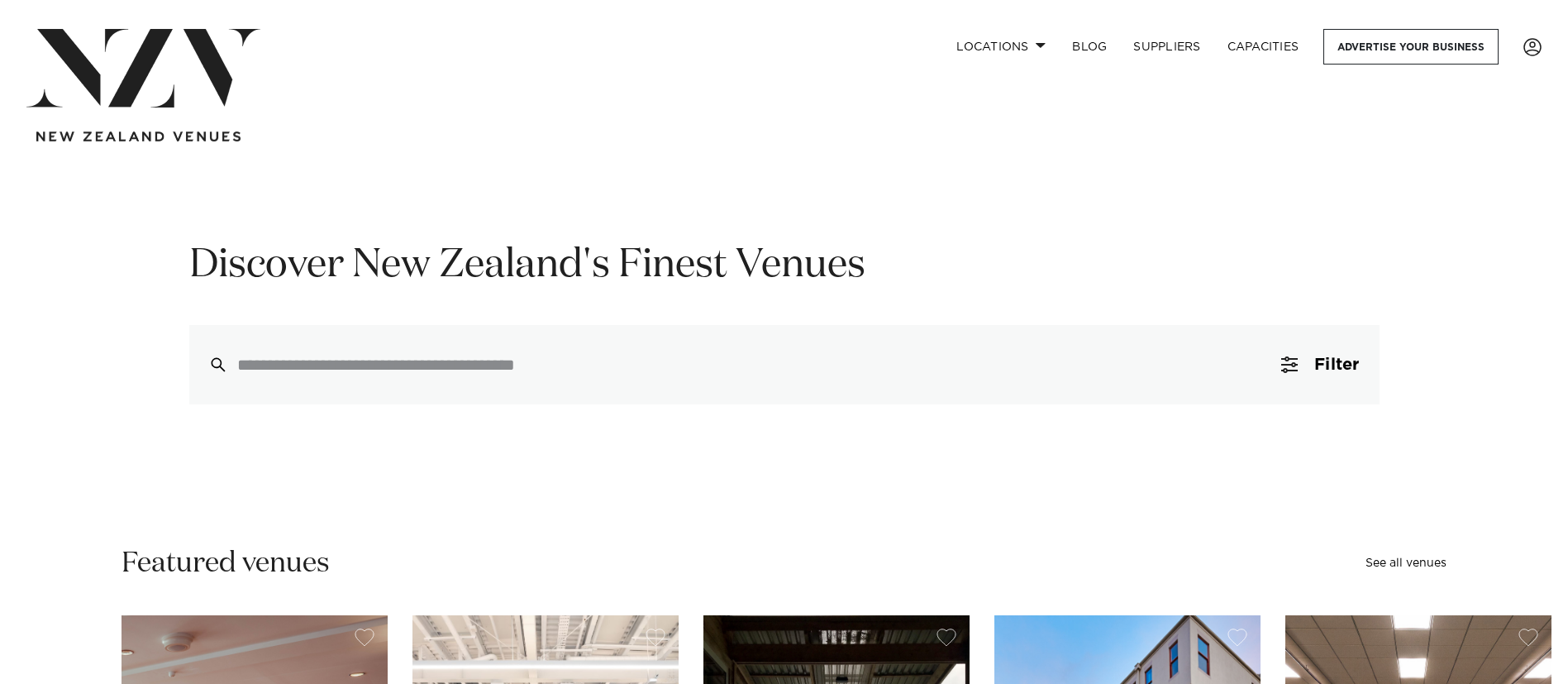 scroll, scrollTop: 0, scrollLeft: 0, axis: both 